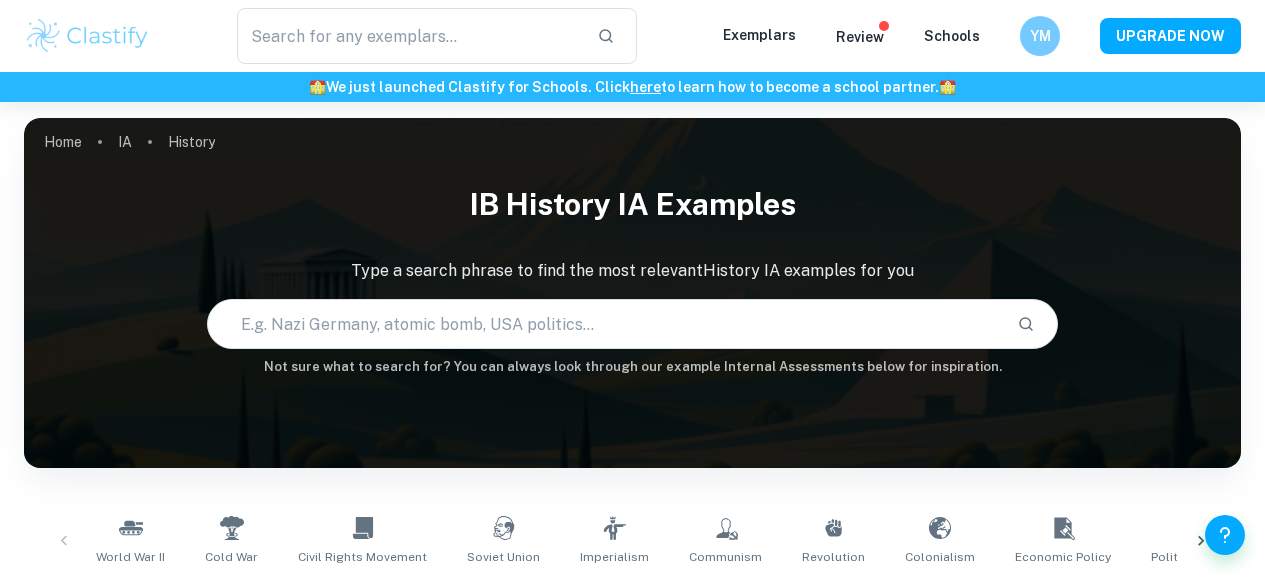 scroll, scrollTop: 122, scrollLeft: 0, axis: vertical 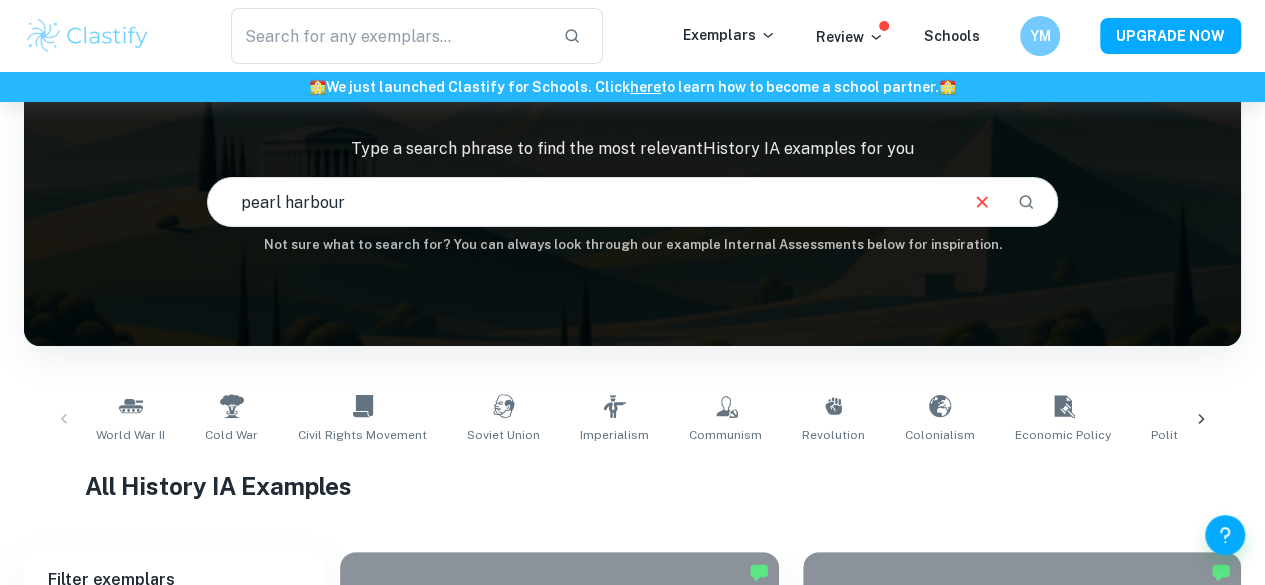 type on "pearl harbour" 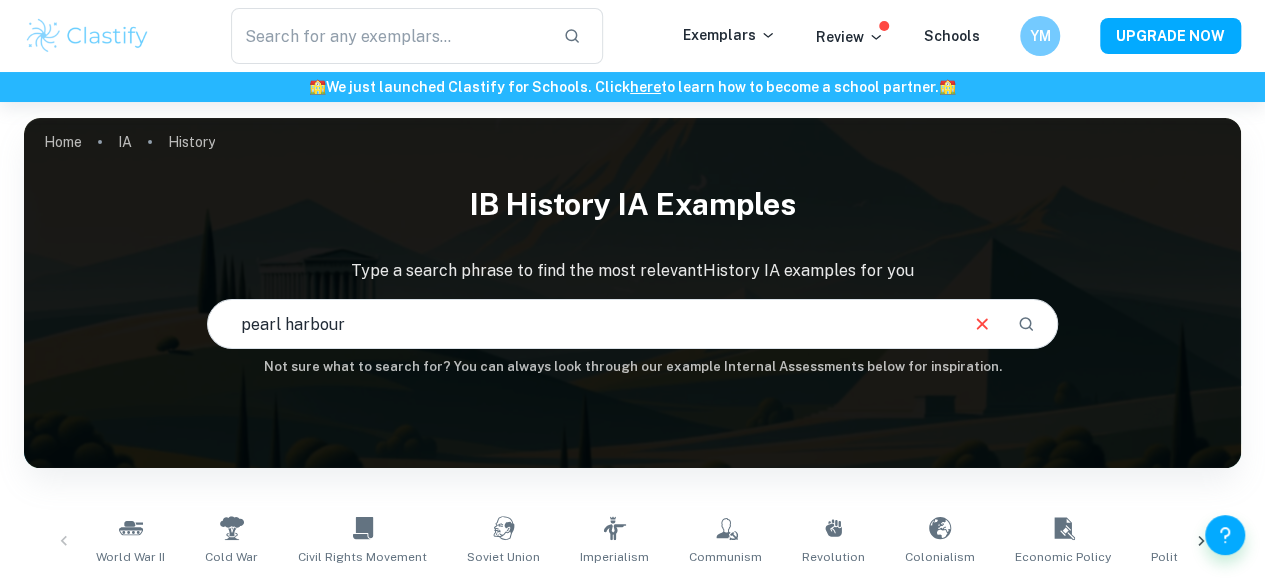 scroll, scrollTop: 518, scrollLeft: 0, axis: vertical 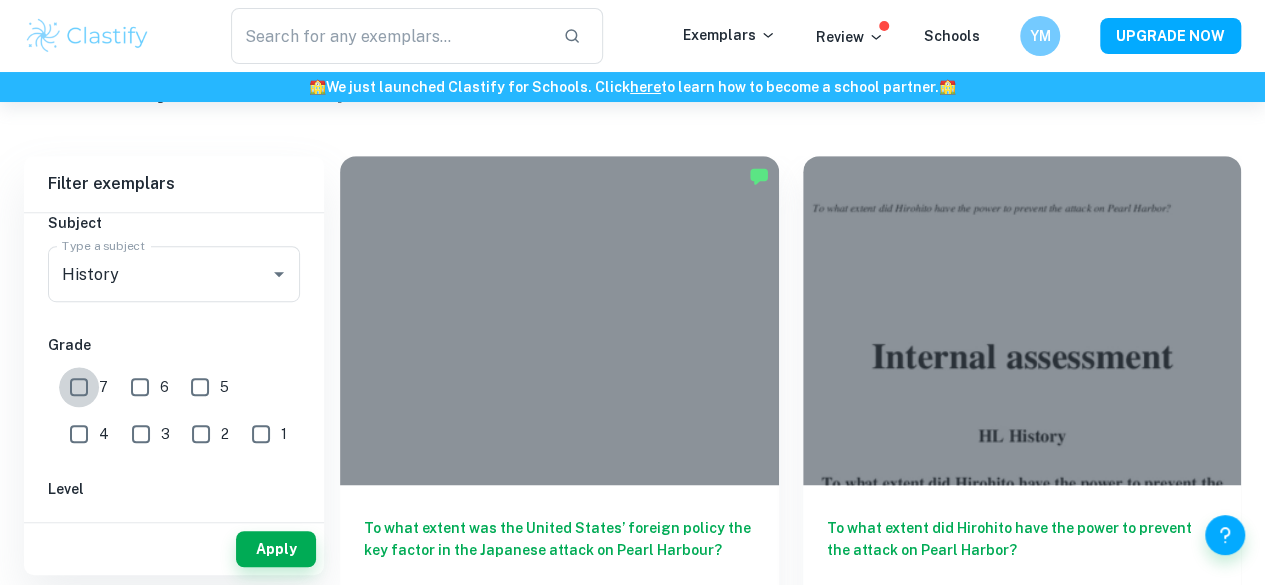 click on "7" at bounding box center (79, 387) 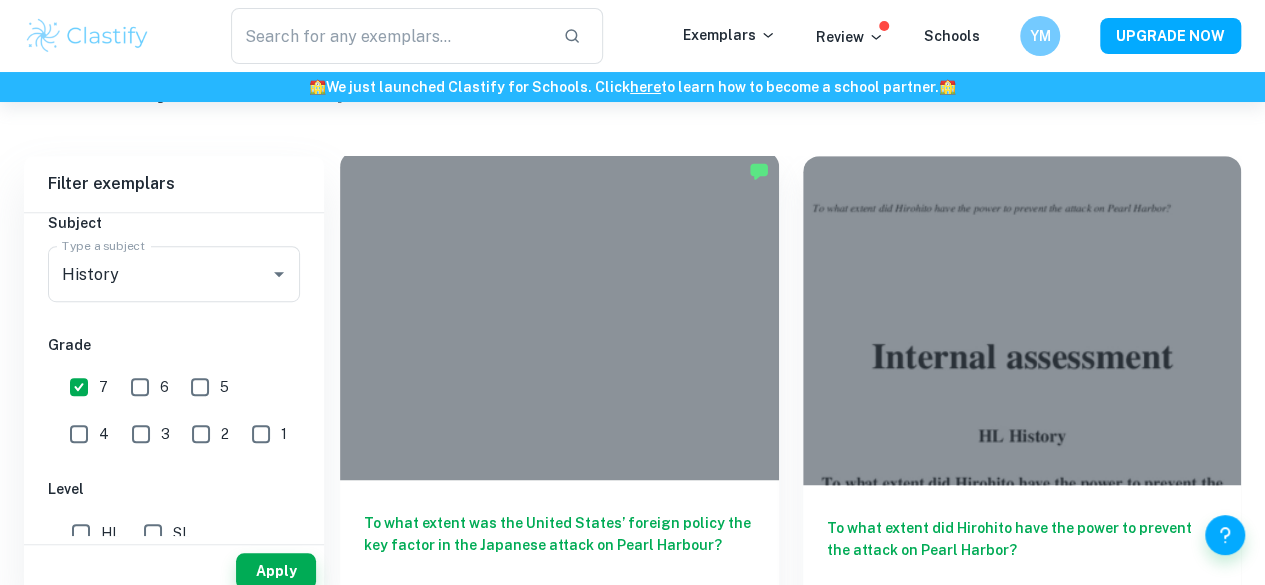 scroll, scrollTop: 606, scrollLeft: 0, axis: vertical 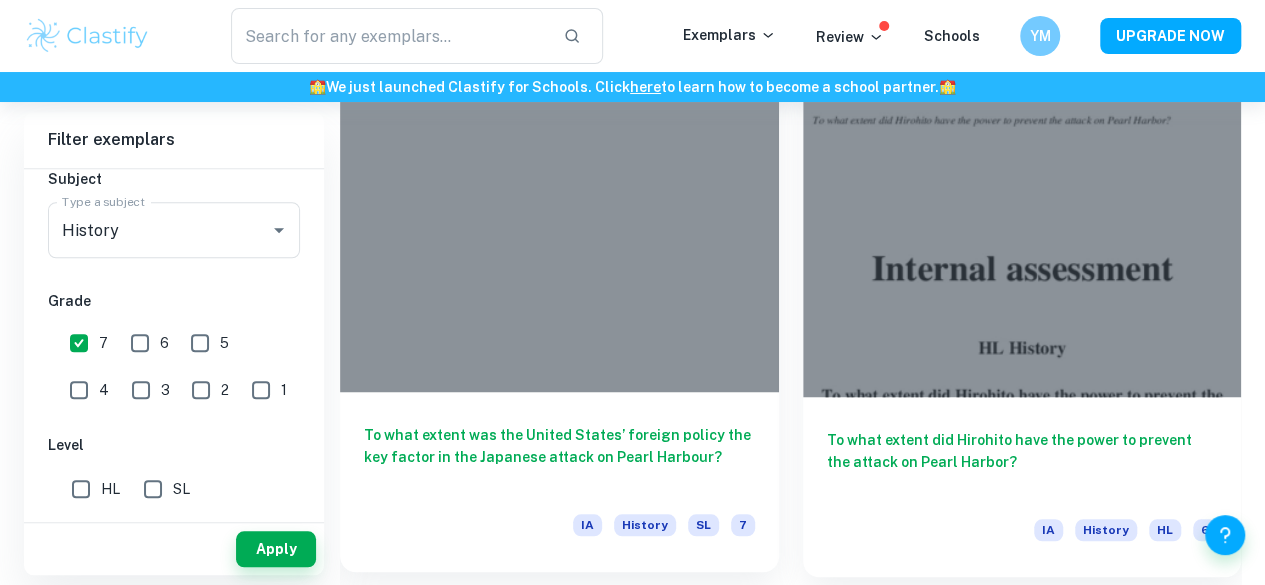 click at bounding box center (559, 227) 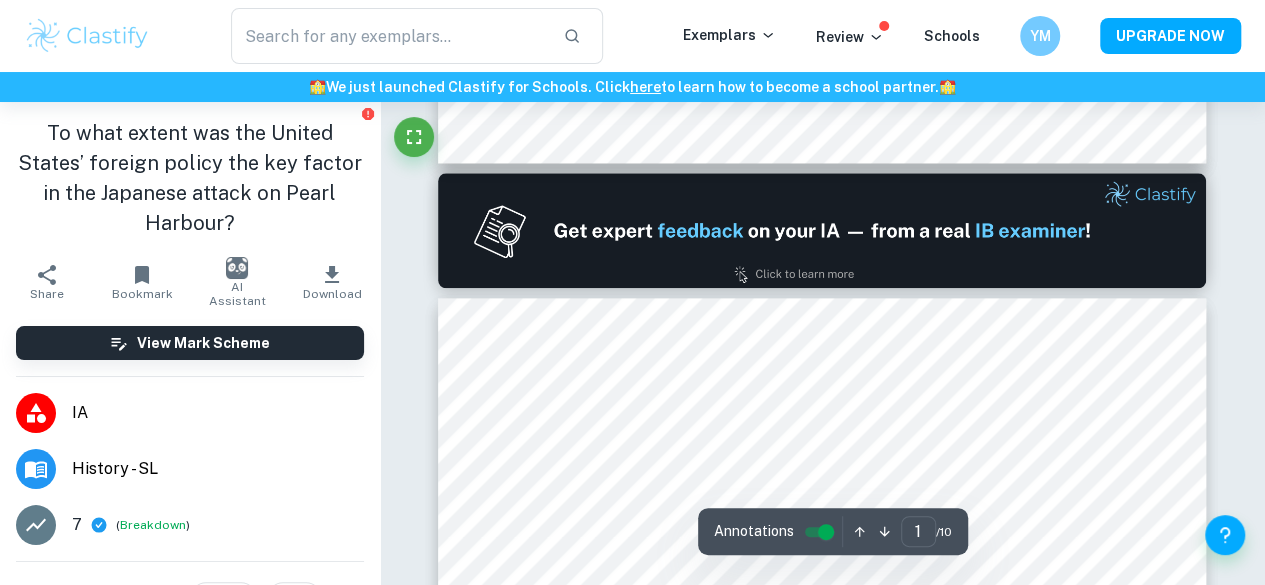 type on "2" 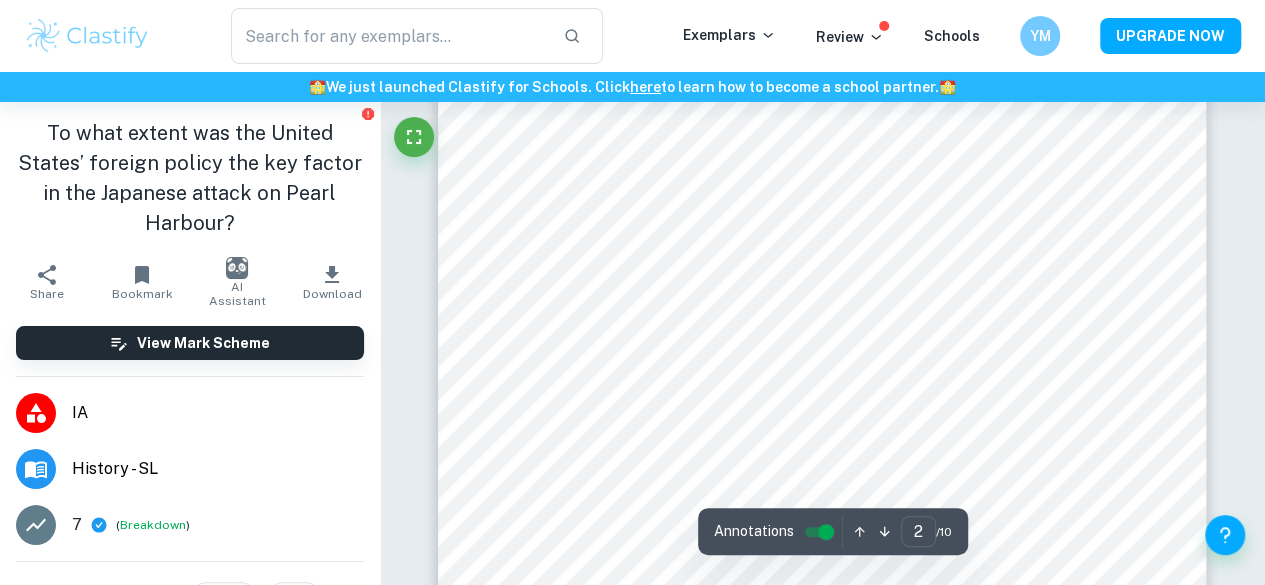 scroll, scrollTop: 1565, scrollLeft: 0, axis: vertical 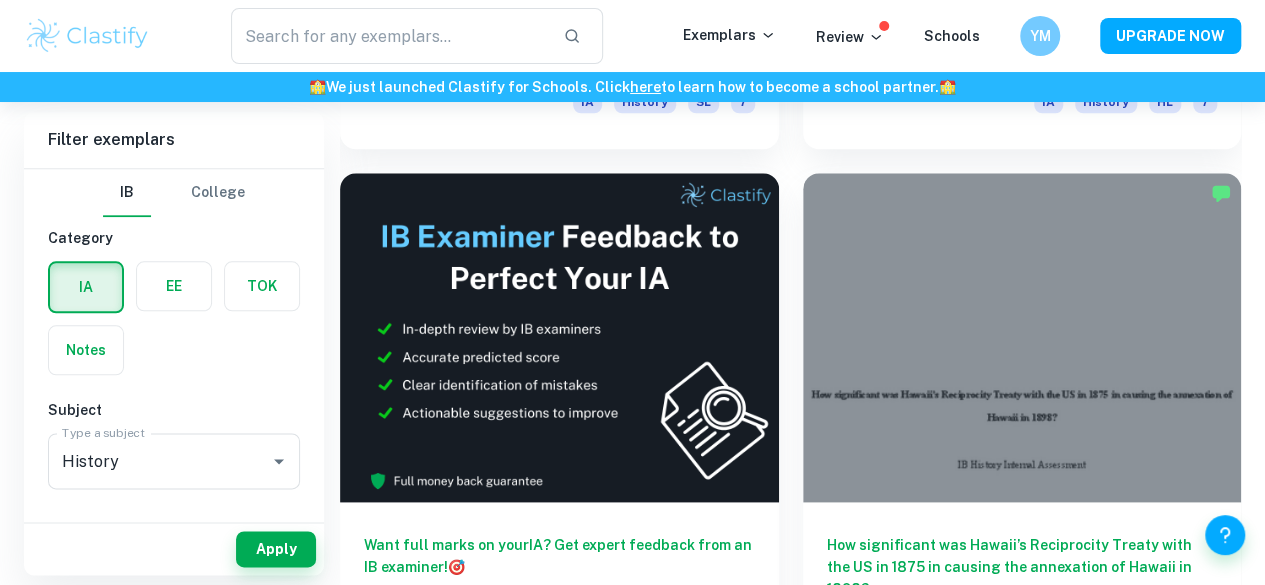 click on "To what extent did American code-breaking efforts influence the outcome of the Battle of Midway during World War II?" at bounding box center [559, 1095] 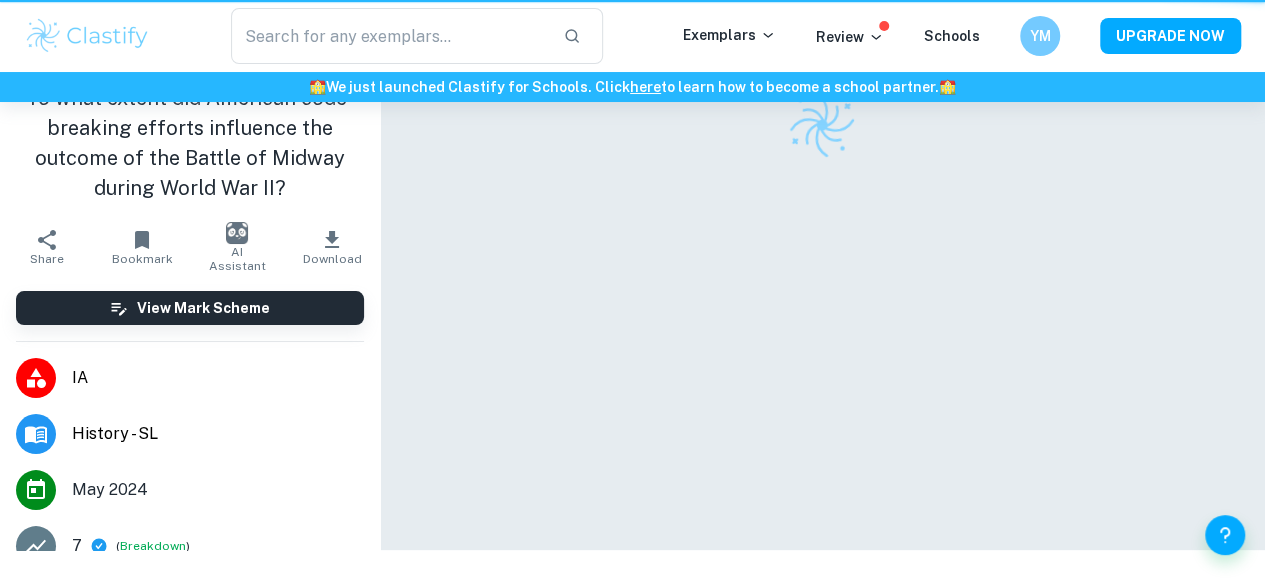 scroll, scrollTop: 0, scrollLeft: 0, axis: both 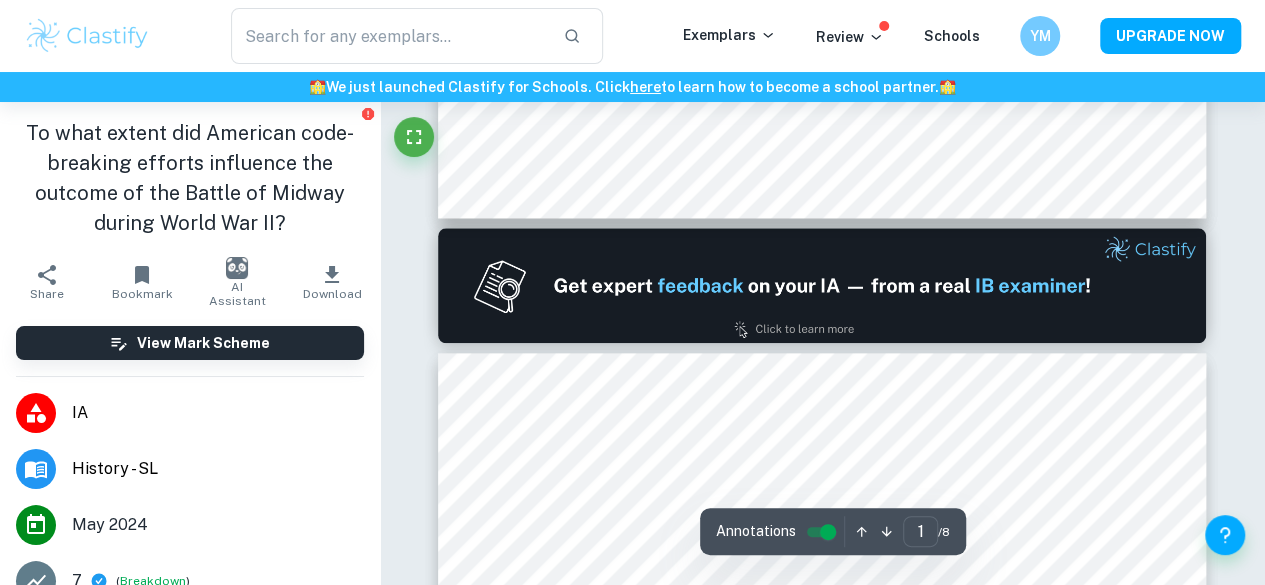 type on "2" 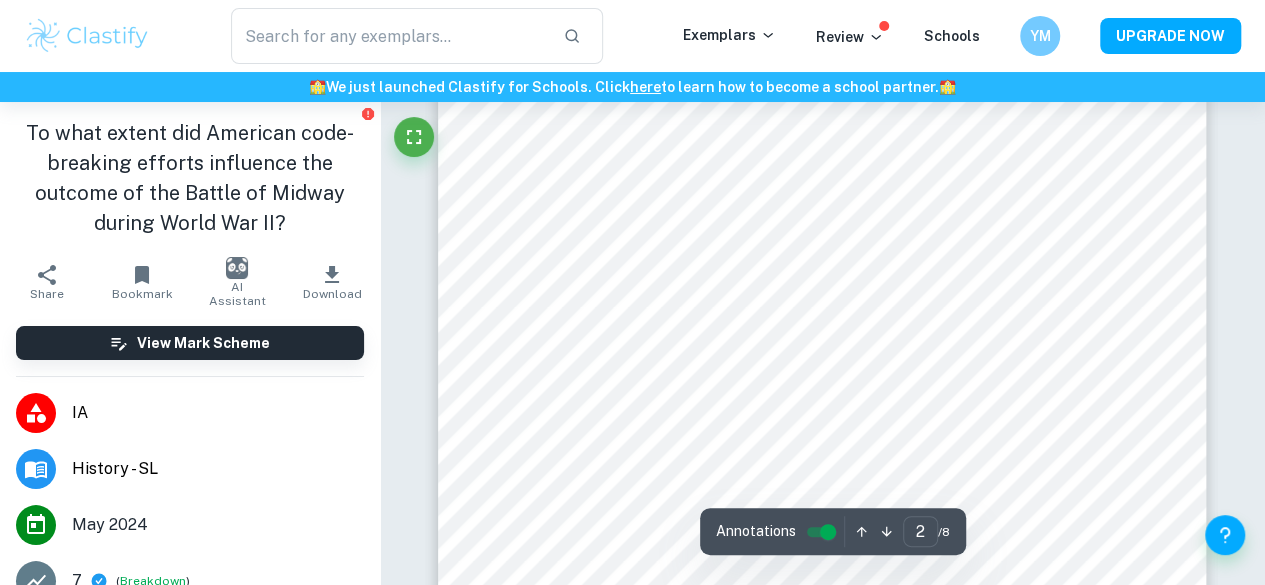 scroll, scrollTop: 1276, scrollLeft: 0, axis: vertical 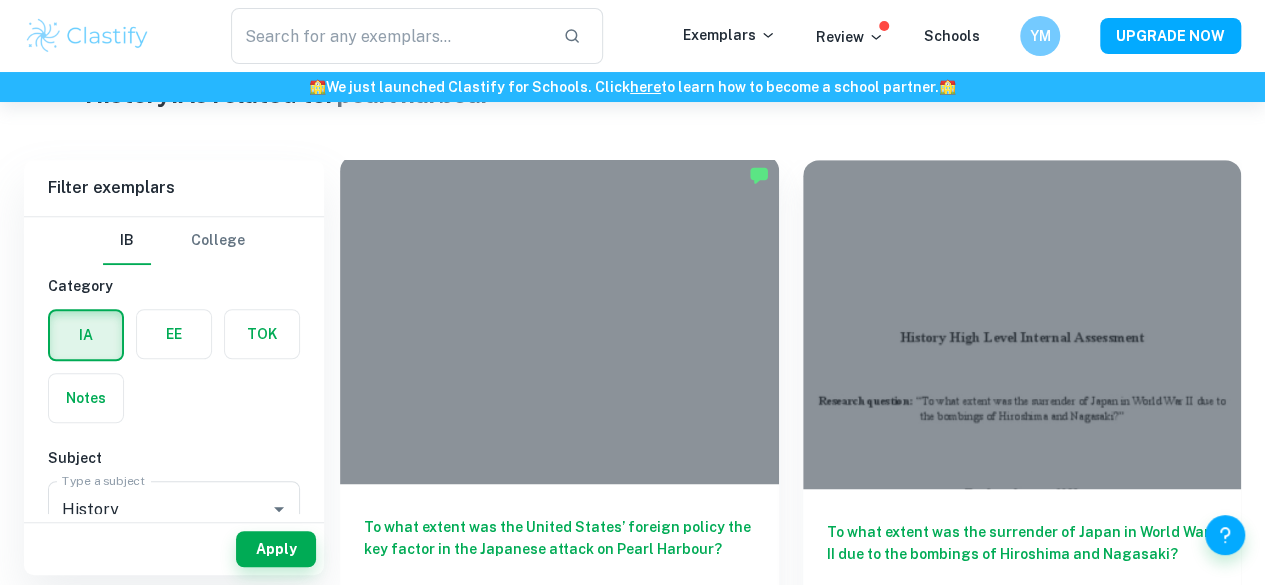 click on "To what extent was the United States’ foreign policy the key factor in the Japanese attack on Pearl Harbour? IA History SL 7" at bounding box center [559, 574] 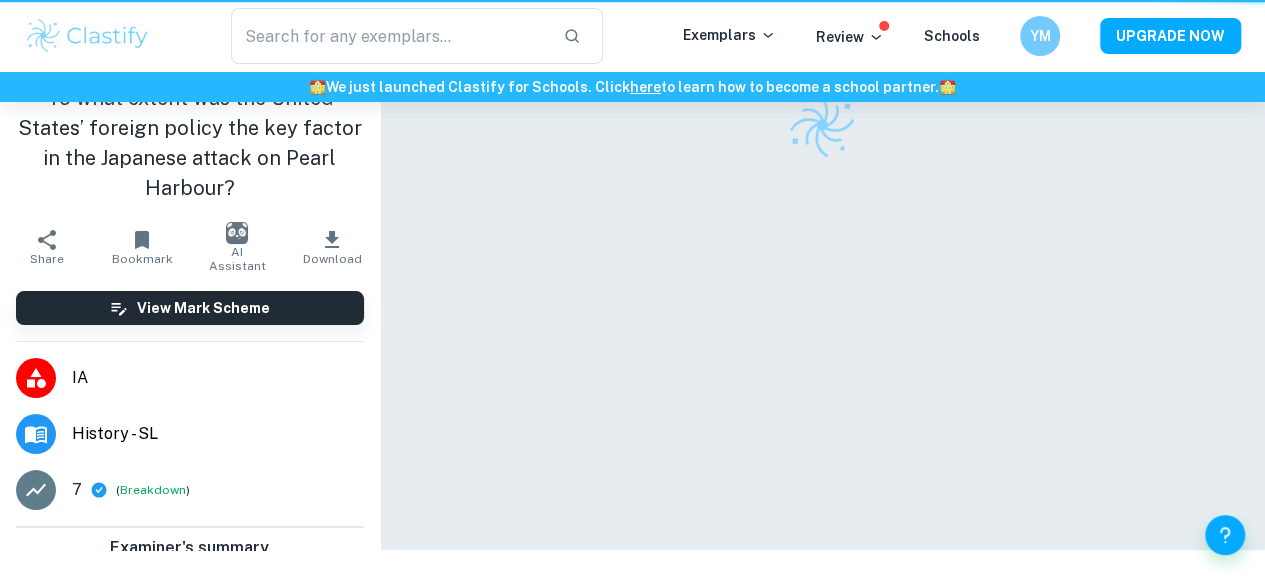 scroll, scrollTop: 0, scrollLeft: 0, axis: both 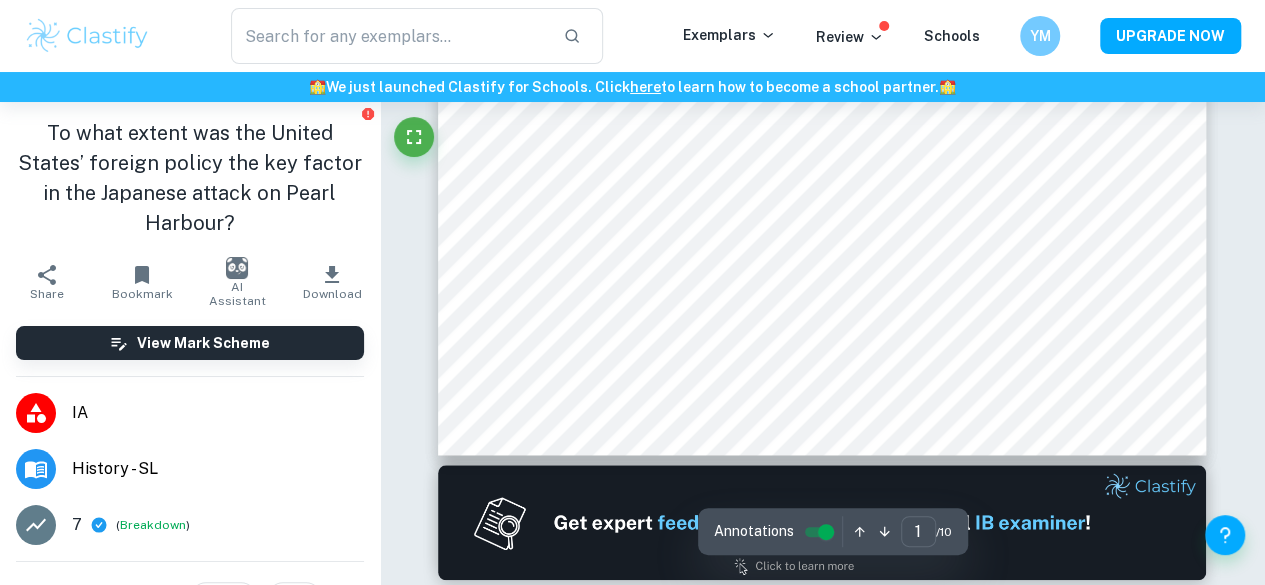 type on "2" 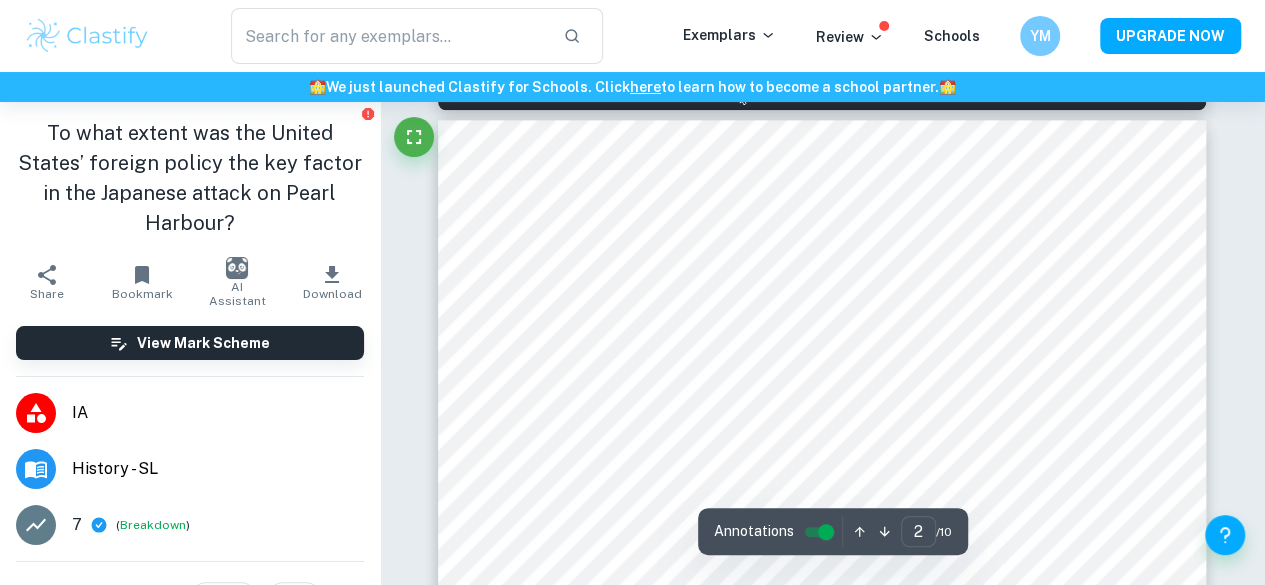 scroll, scrollTop: 1241, scrollLeft: 0, axis: vertical 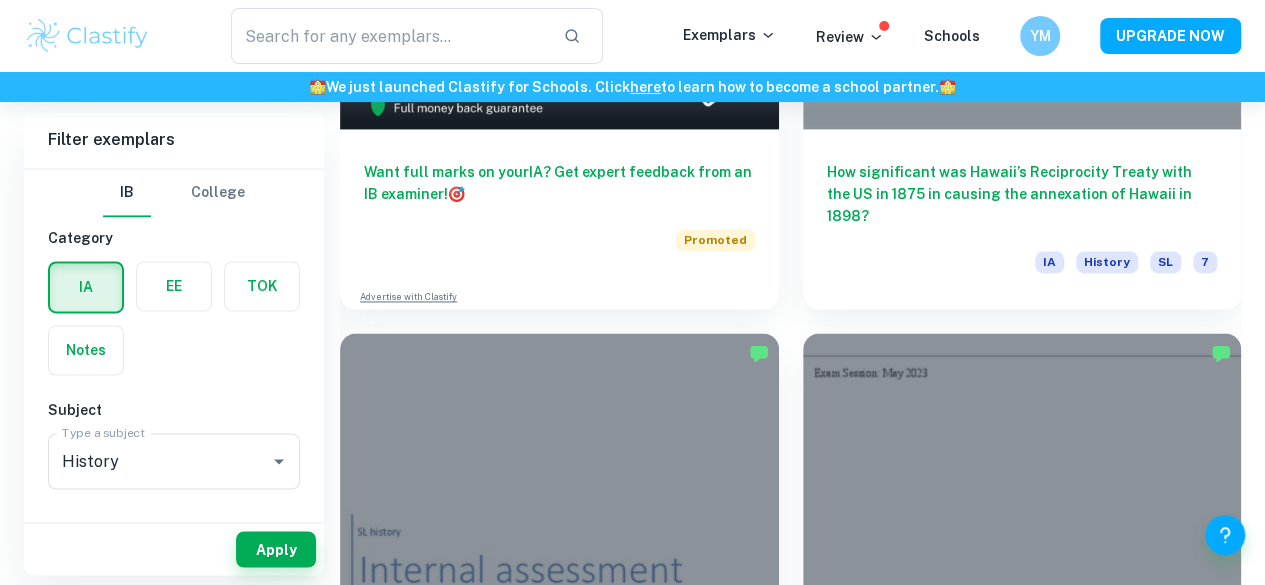 click on "Why did the US choose diplomatic sanctions rather than Economic sanctions or Military sanctions as a response to the Japanese-Chinese Manchurian Crisis of 1931-1932?" at bounding box center [559, 1787] 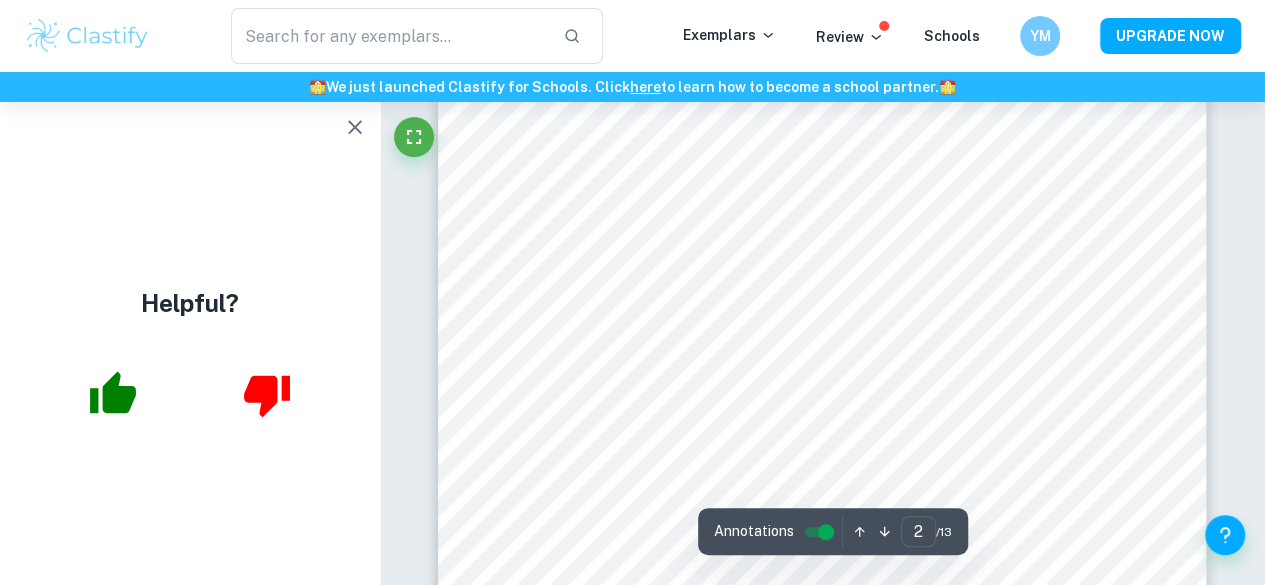 scroll, scrollTop: 1304, scrollLeft: 0, axis: vertical 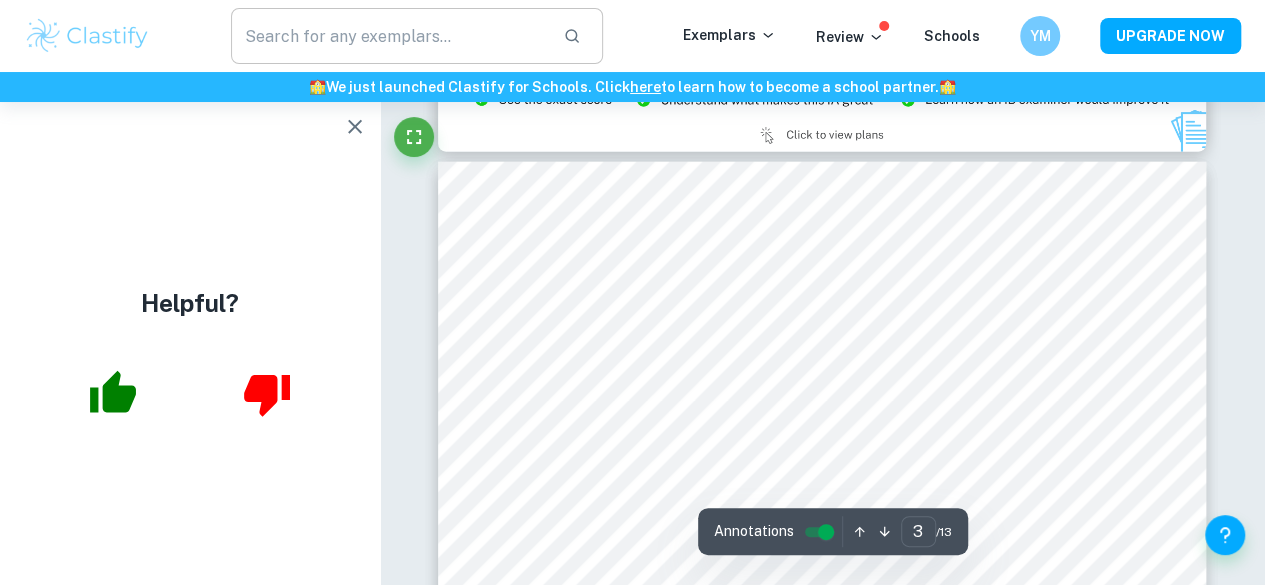 type on "2" 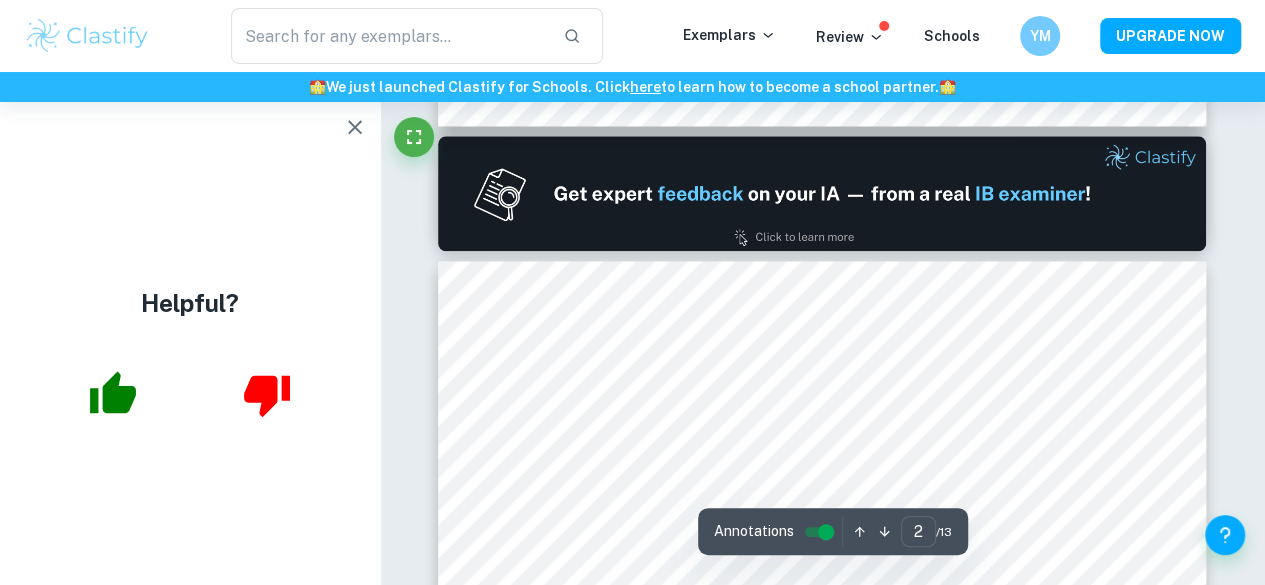 scroll, scrollTop: 1063, scrollLeft: 0, axis: vertical 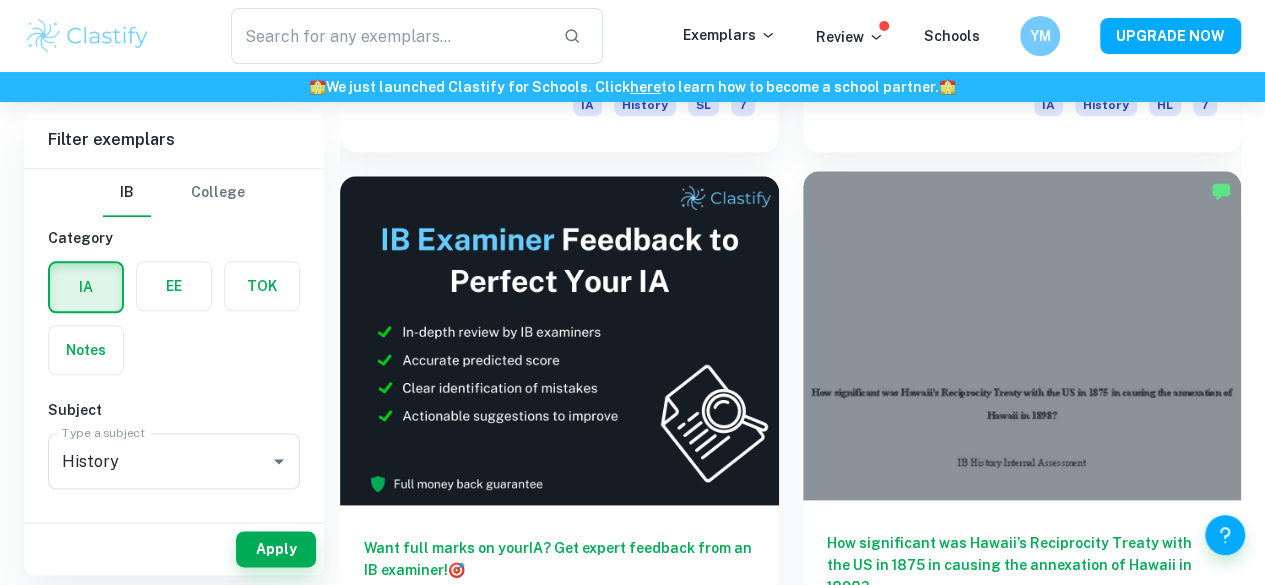 click on "How significant was Hawaii’s Reciprocity Treaty with the US in 1875 in causing the annexation of Hawaii in 1898?" at bounding box center (1022, 565) 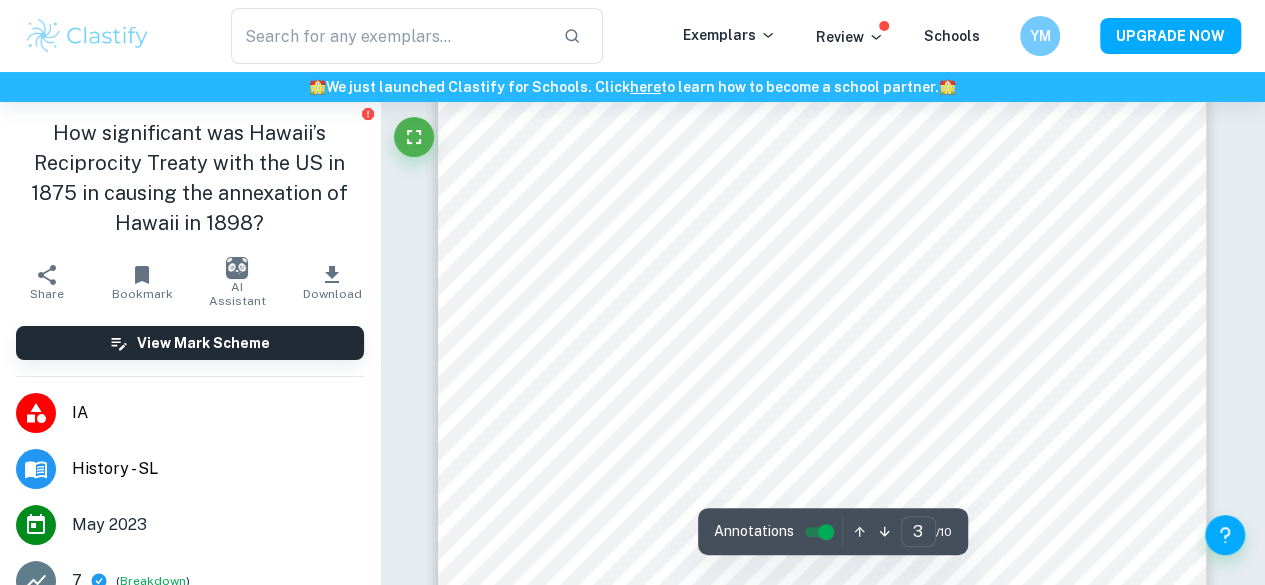 scroll, scrollTop: 2482, scrollLeft: 0, axis: vertical 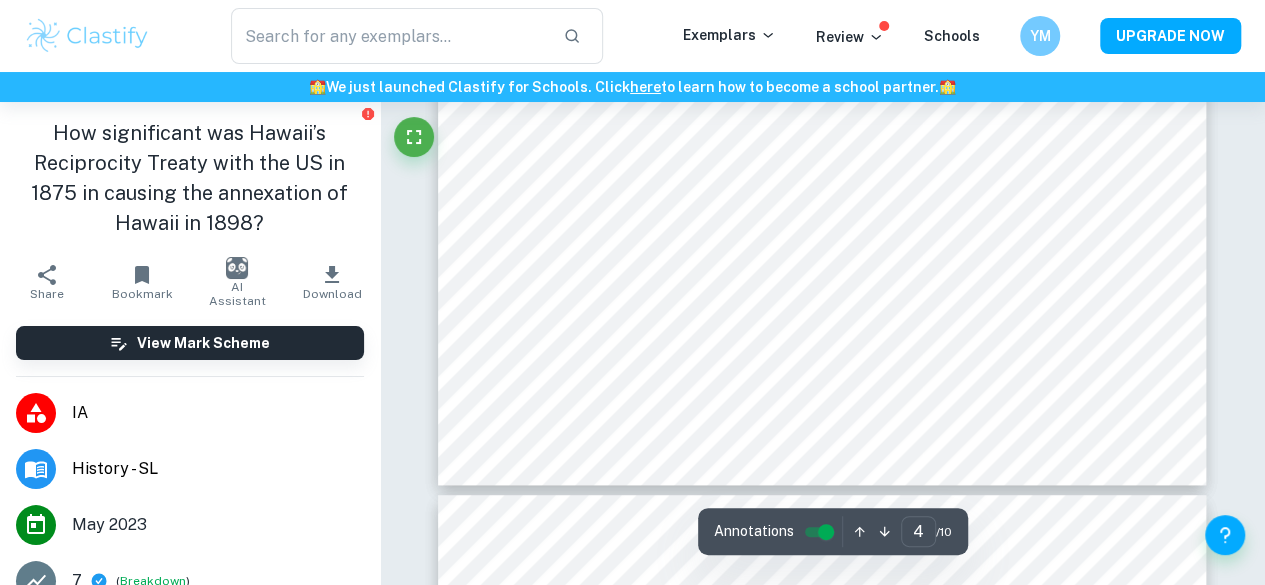 type on "5" 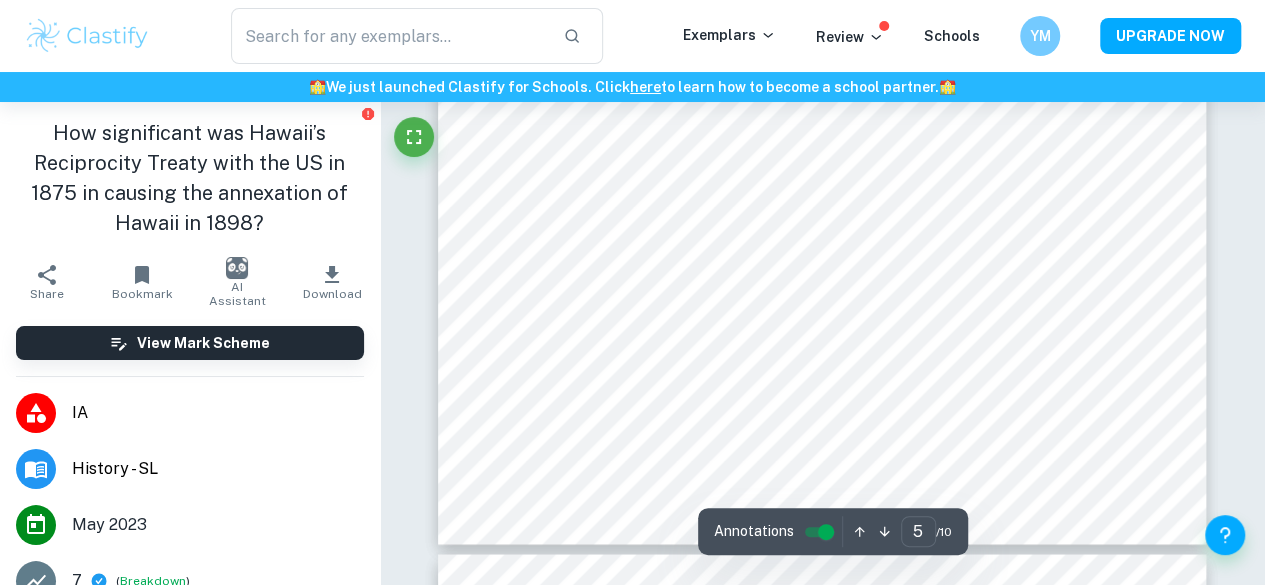 scroll, scrollTop: 5289, scrollLeft: 0, axis: vertical 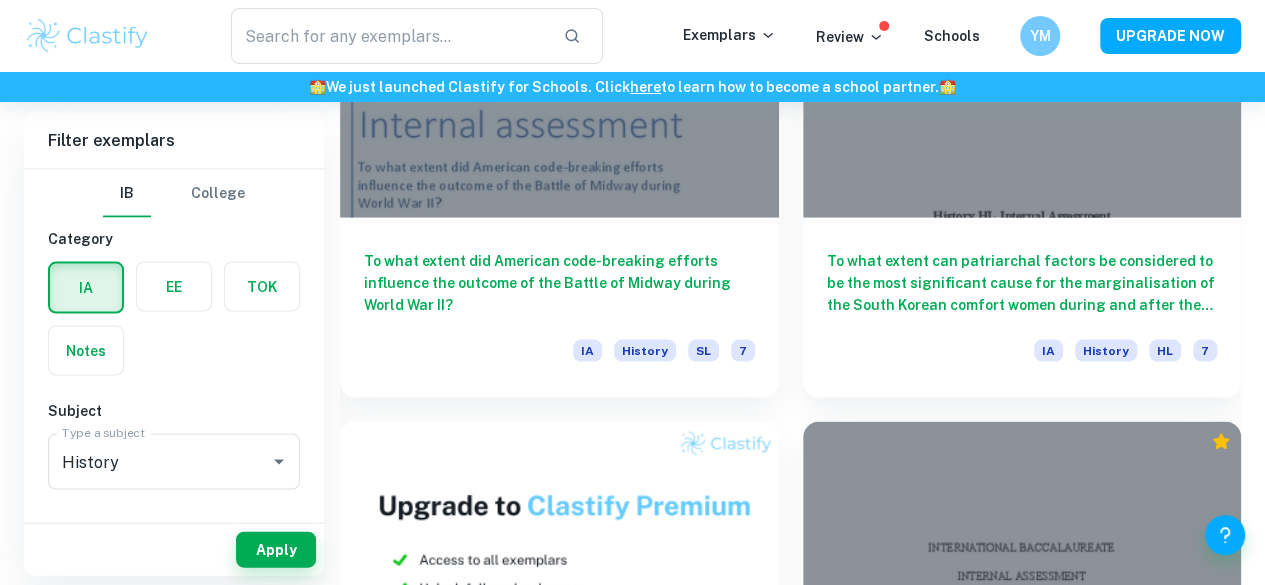 click on "To what extent did President Truman's measures improve immigration conditions for Jews displaced by the Holocaust between 1945 and 1953?" at bounding box center [1022, 1342] 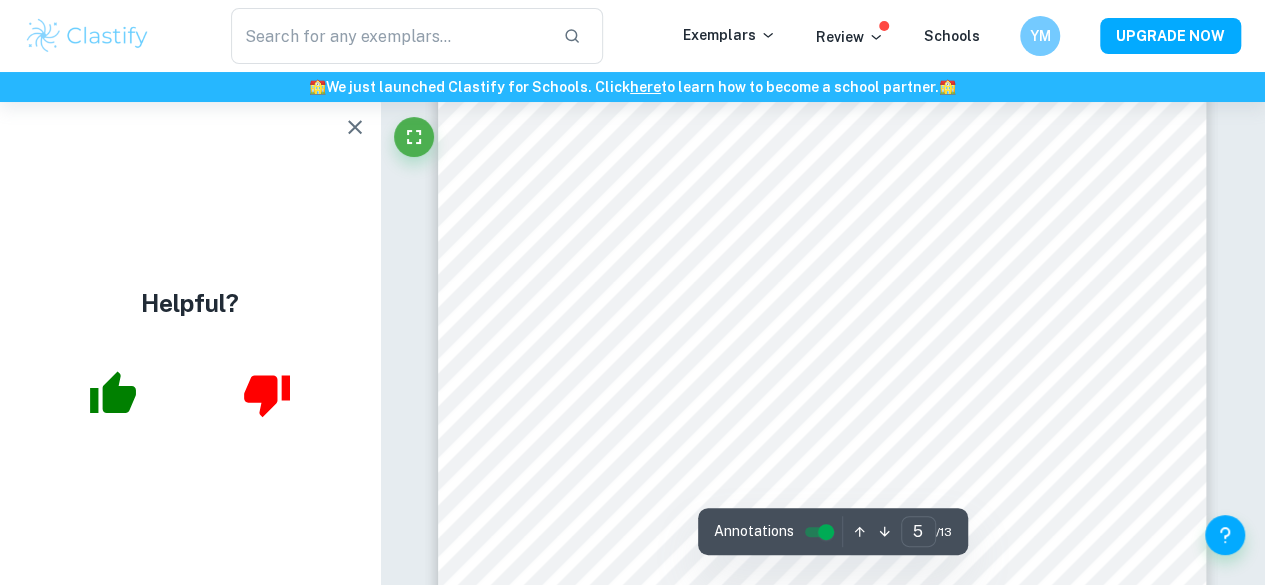 scroll, scrollTop: 4720, scrollLeft: 0, axis: vertical 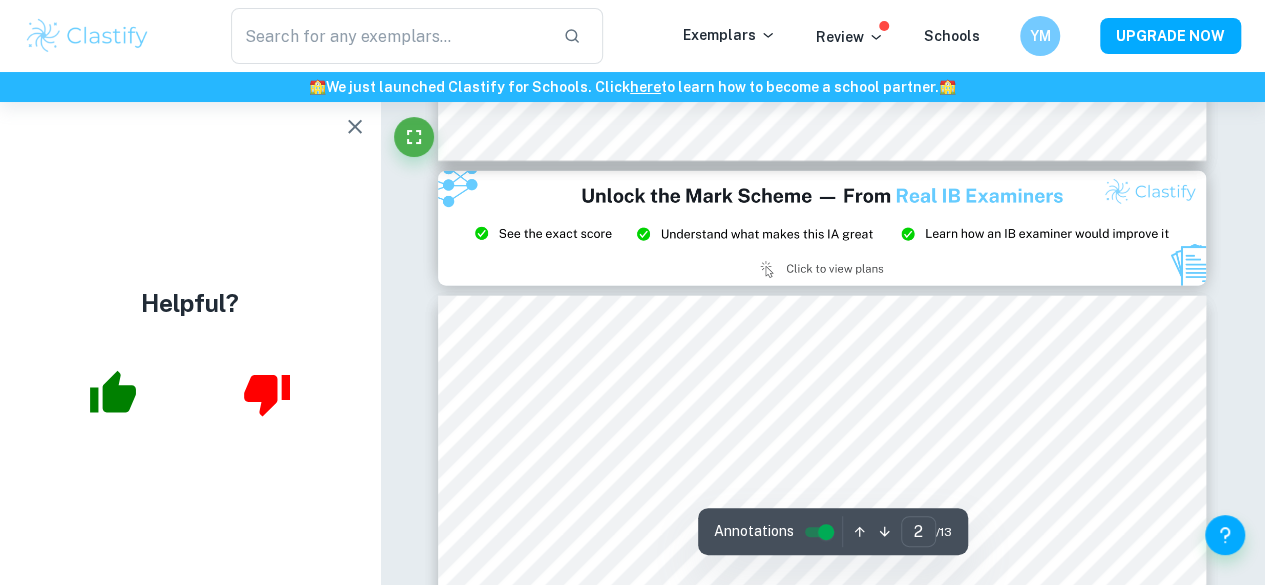 type on "3" 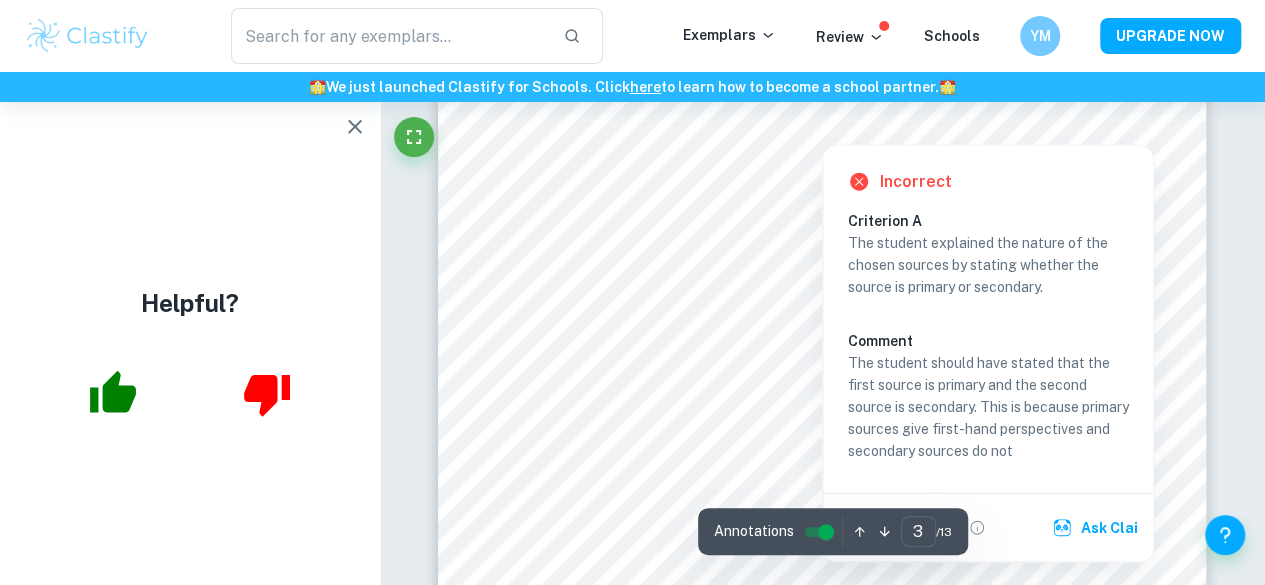 scroll, scrollTop: 2537, scrollLeft: 0, axis: vertical 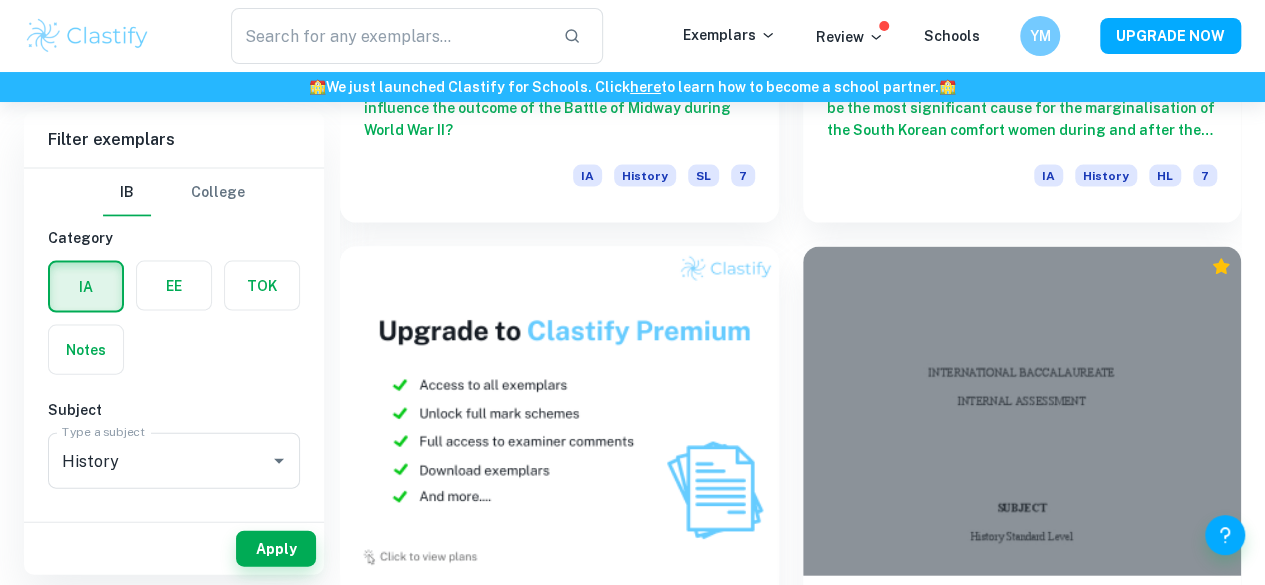 click on "To what extent did President Truman's measures improve immigration conditions for Jews displaced by the Holocaust between 1945 and 1953?" at bounding box center (1022, 1168) 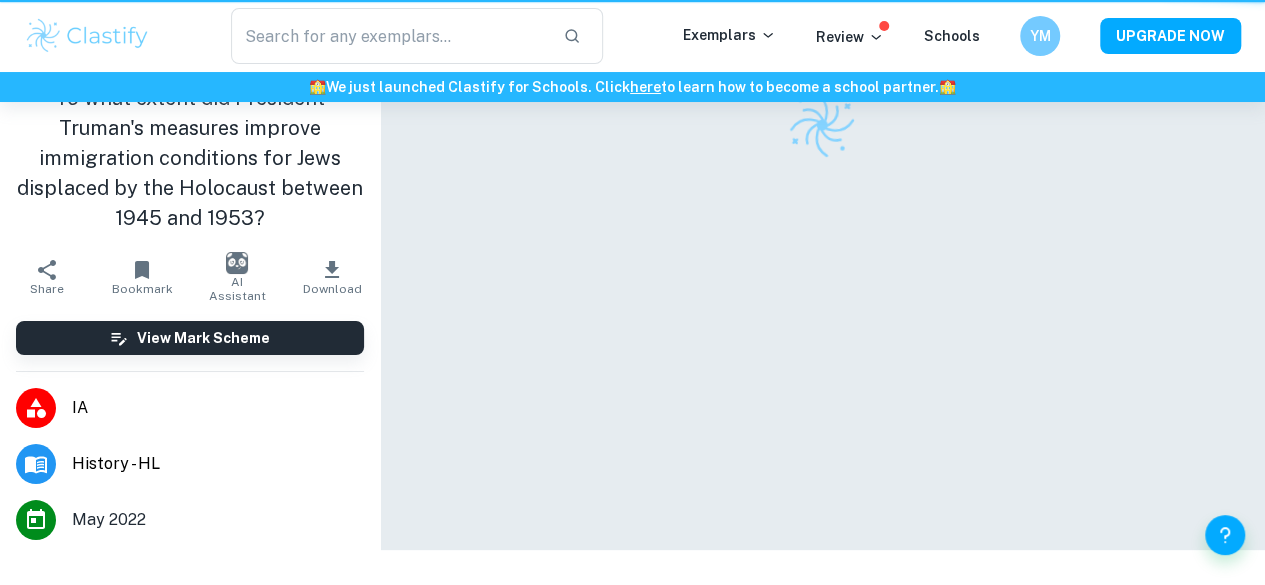 scroll, scrollTop: 0, scrollLeft: 0, axis: both 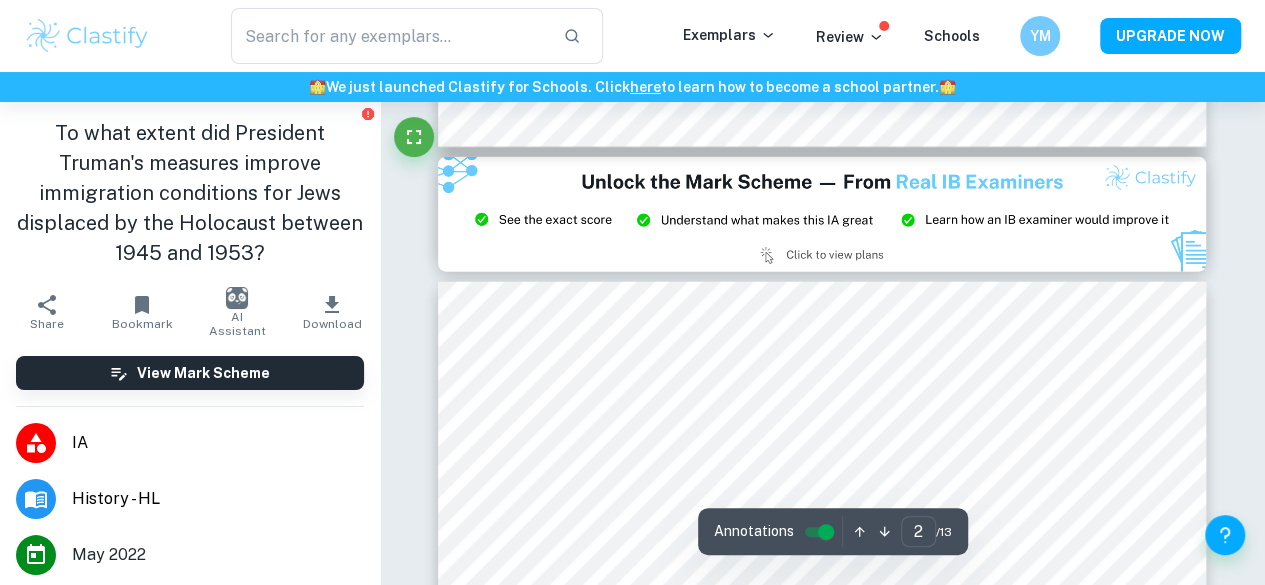 type on "3" 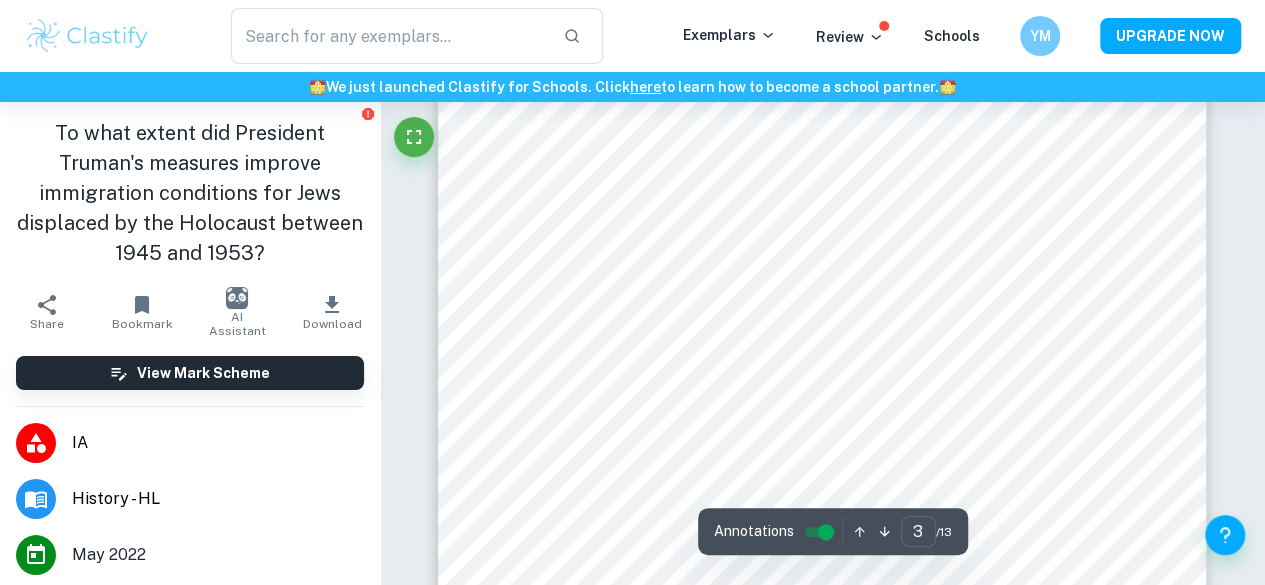 scroll, scrollTop: 2523, scrollLeft: 0, axis: vertical 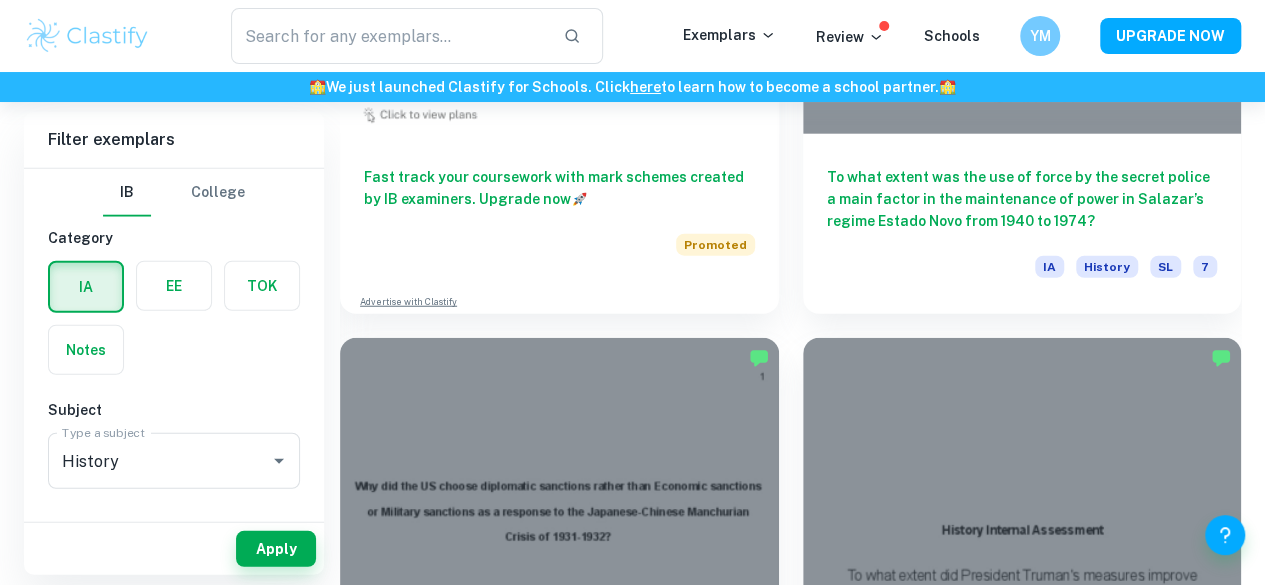 click on "To what extent did the United States enter World War One in 1917 in order to protect elite American economic interests?" at bounding box center [1022, 1792] 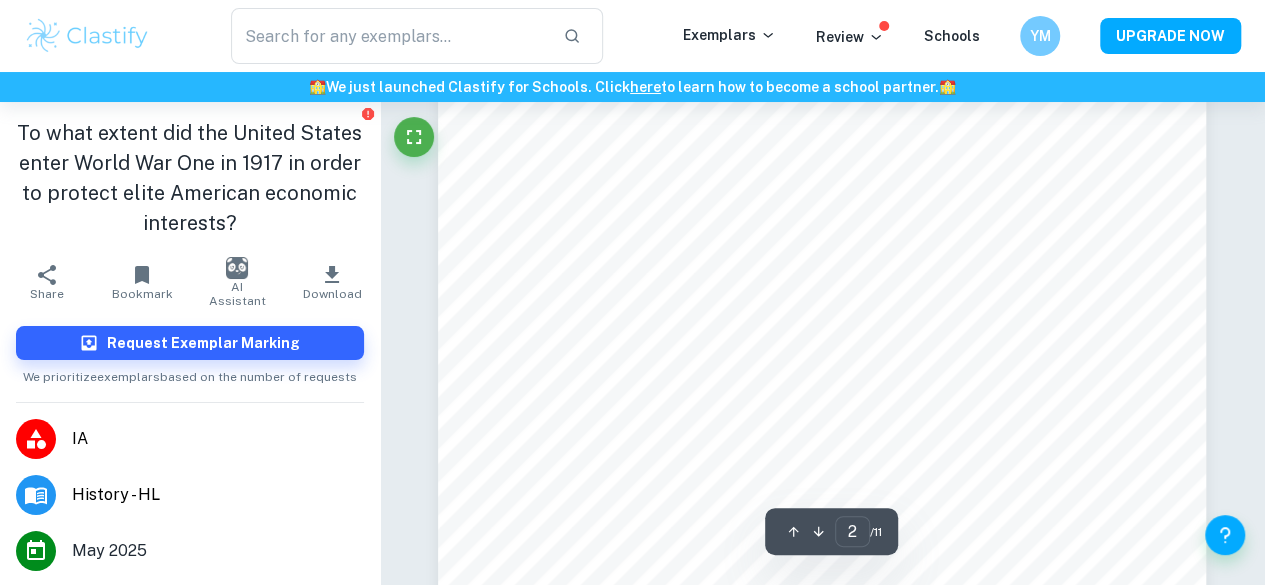 scroll, scrollTop: 1309, scrollLeft: 0, axis: vertical 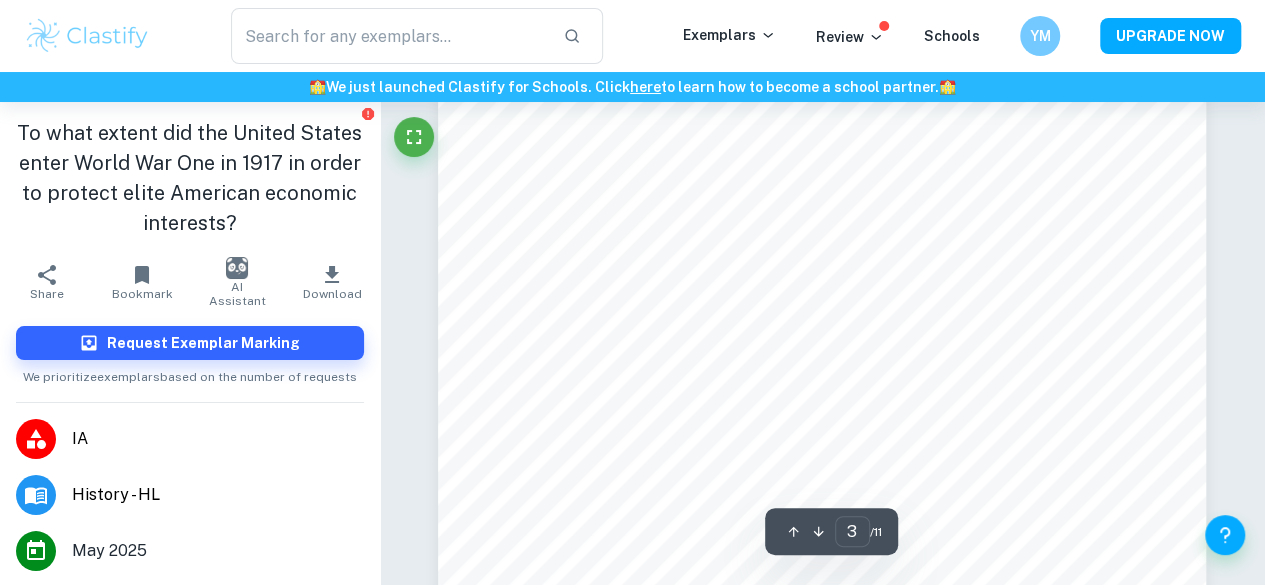 type on "2" 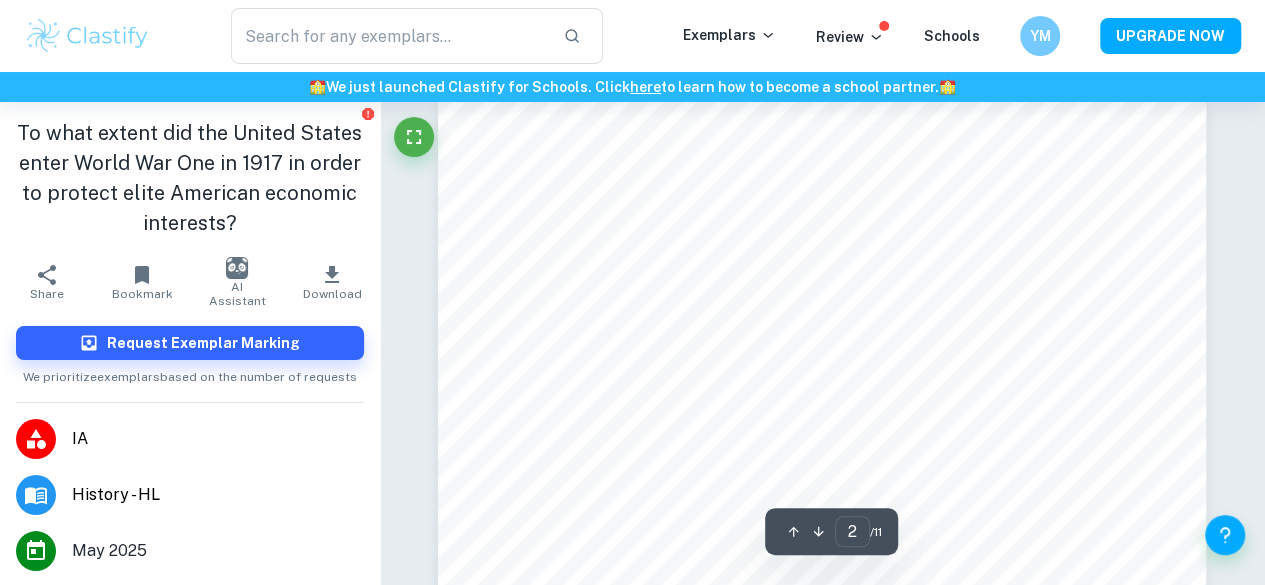 scroll, scrollTop: 1199, scrollLeft: 0, axis: vertical 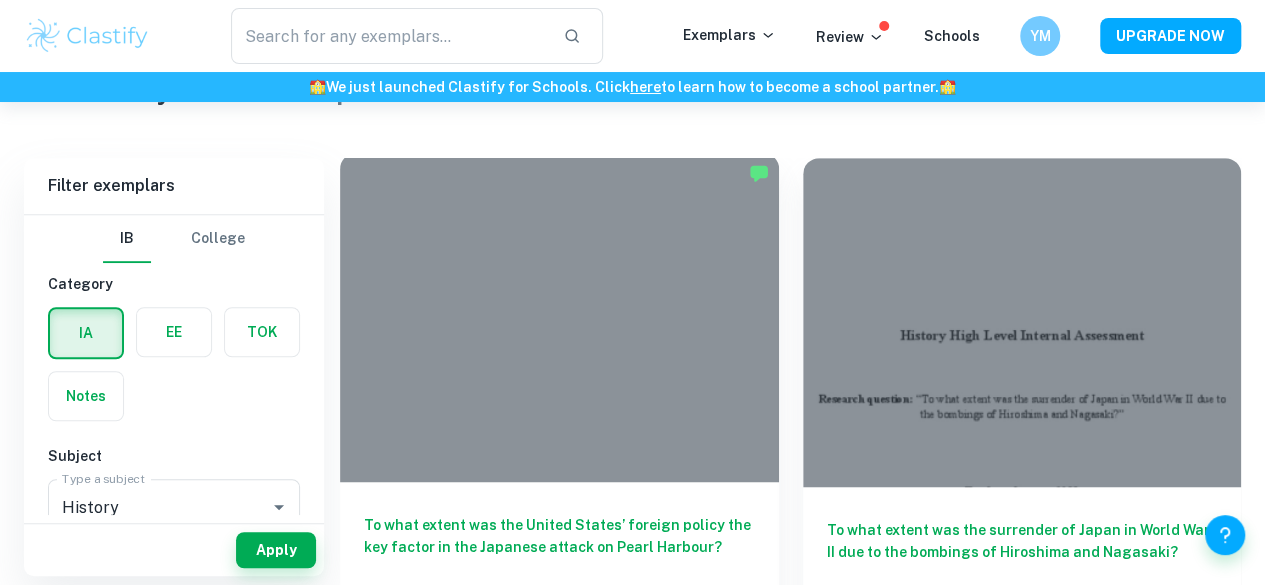 click on "To what extent was the United States’ foreign policy the key factor in the Japanese attack on Pearl Harbour?" at bounding box center [559, 547] 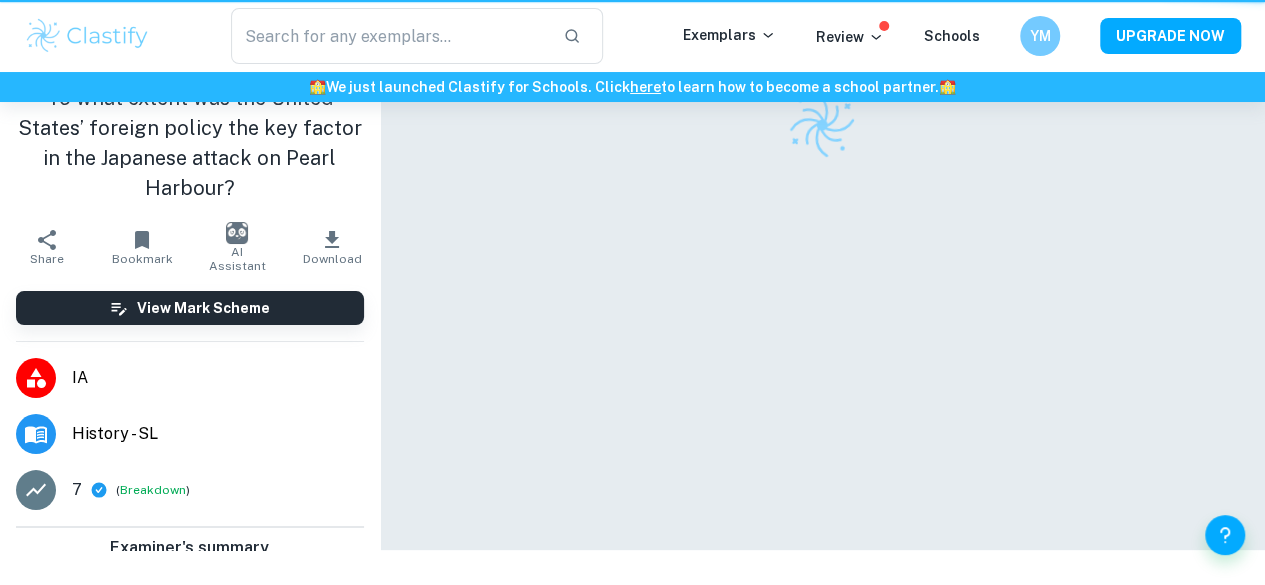 scroll, scrollTop: 0, scrollLeft: 0, axis: both 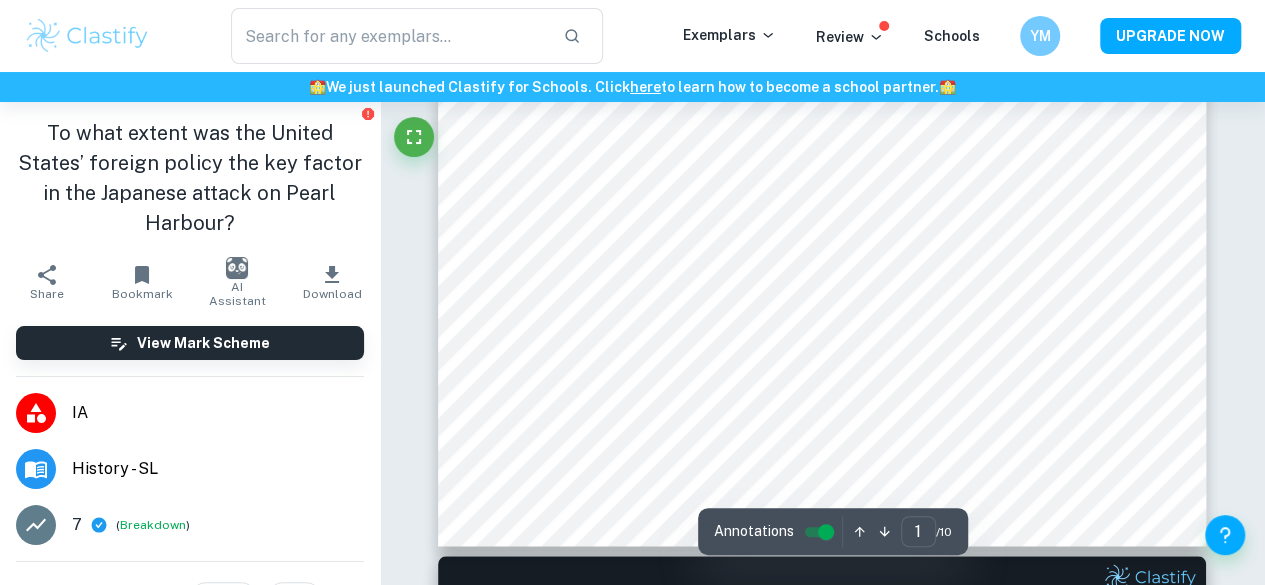 type on "2" 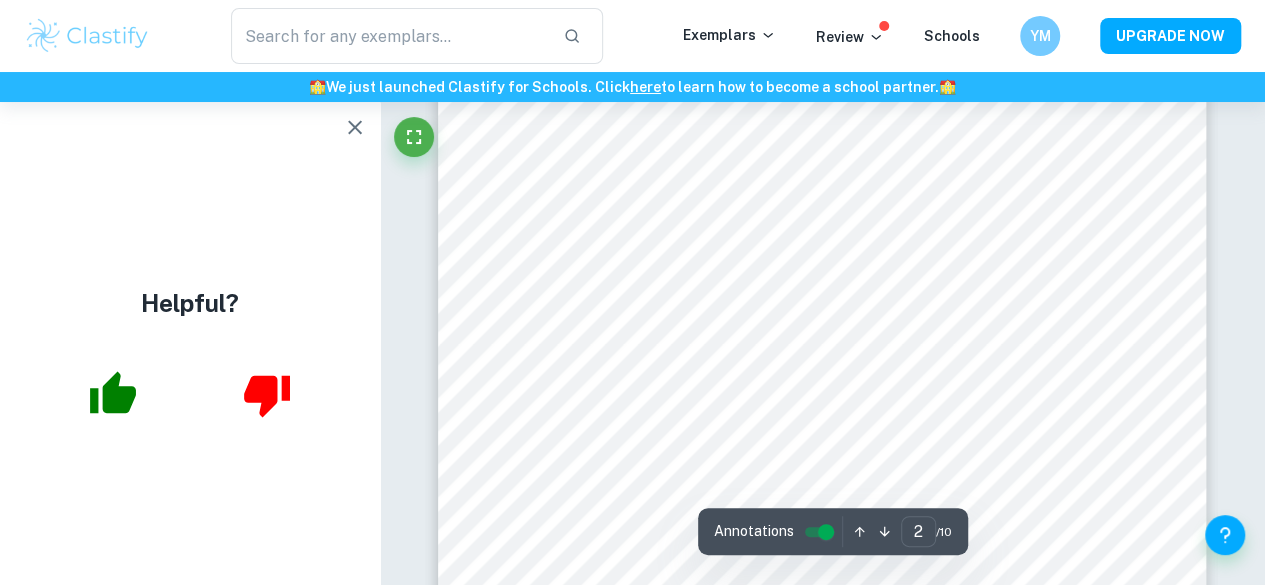 scroll, scrollTop: 1492, scrollLeft: 0, axis: vertical 